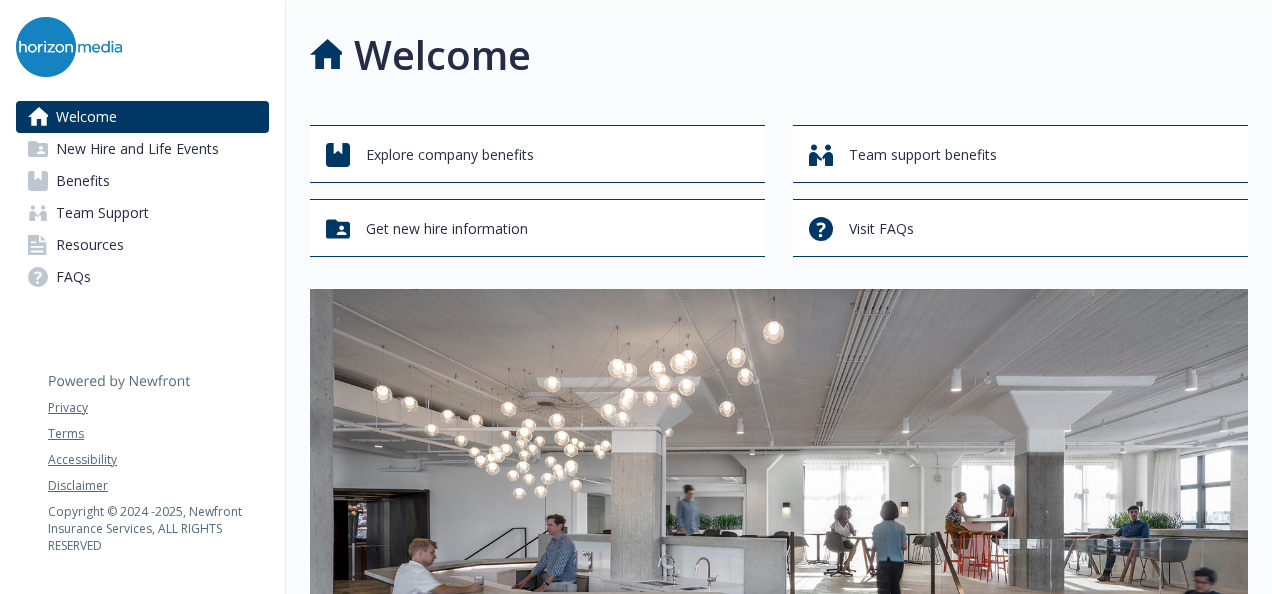 scroll, scrollTop: 0, scrollLeft: 0, axis: both 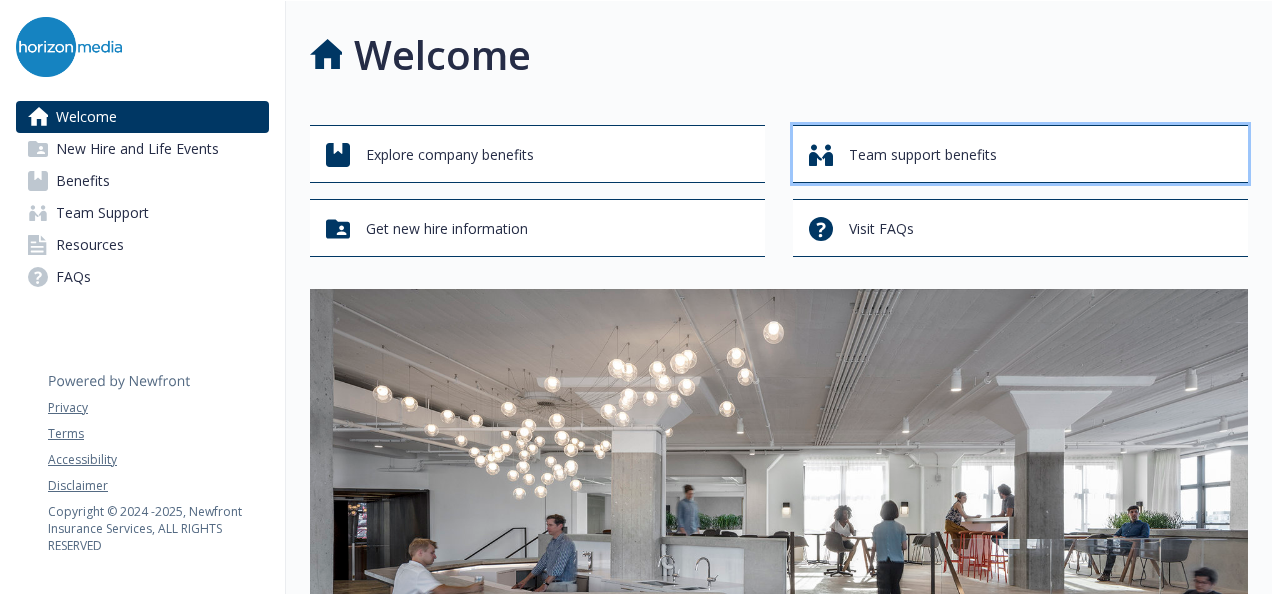 click on "Team support benefits" at bounding box center [923, 155] 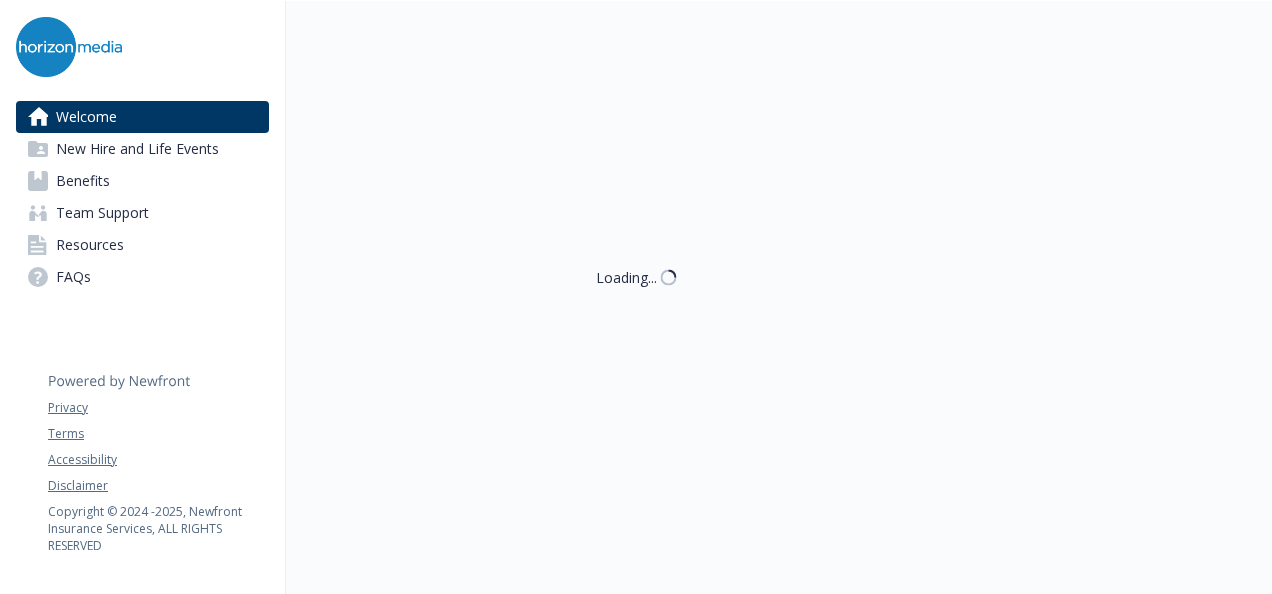 scroll, scrollTop: 0, scrollLeft: 0, axis: both 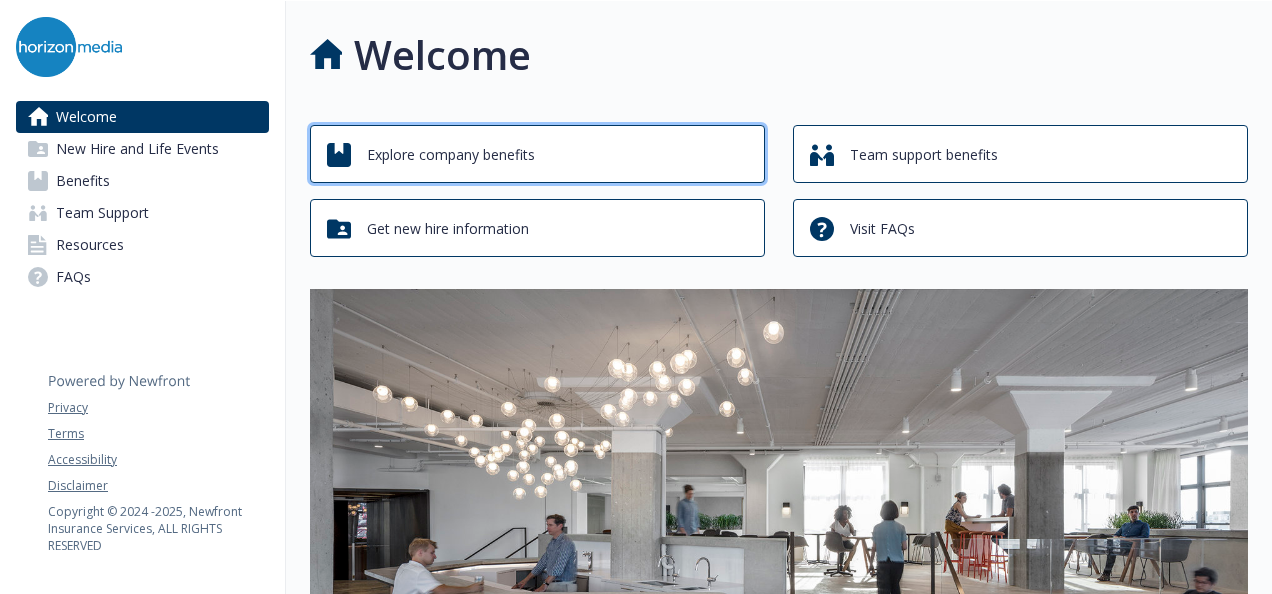 click on "Explore company benefits" at bounding box center (451, 155) 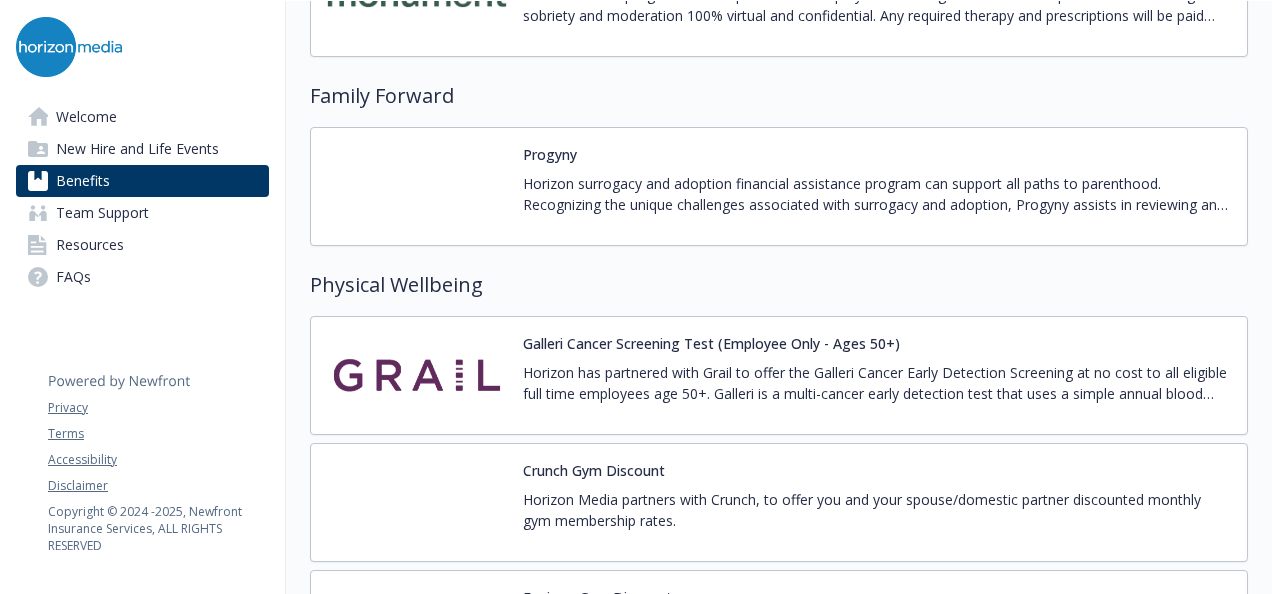 scroll, scrollTop: 4216, scrollLeft: 0, axis: vertical 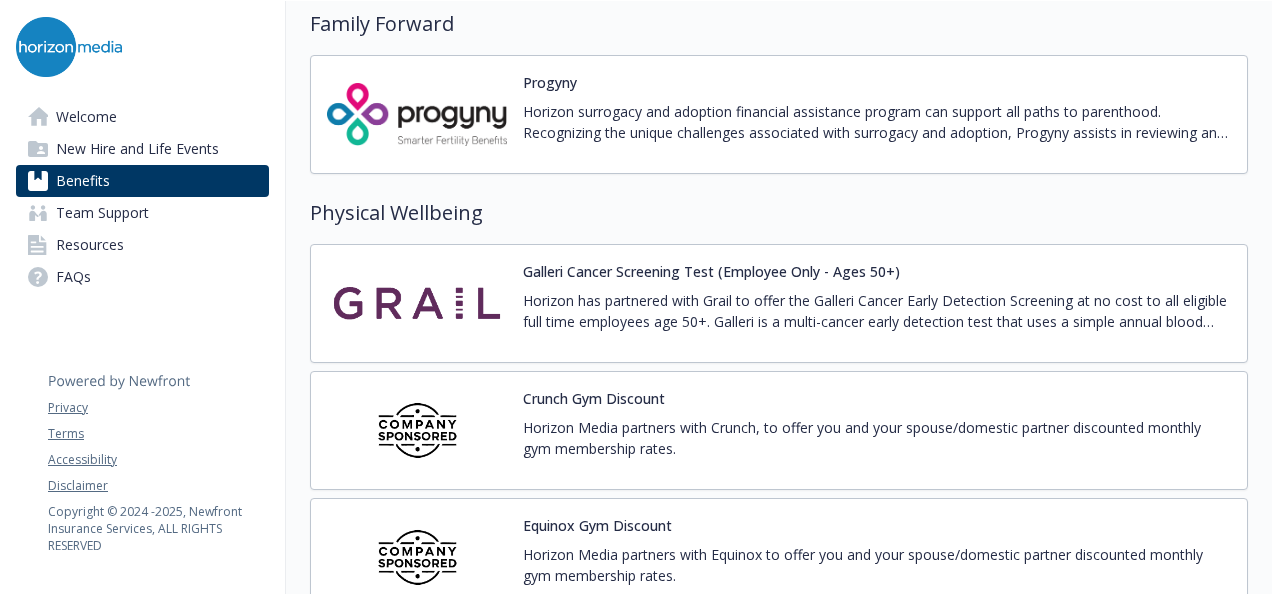 click at bounding box center [417, 303] 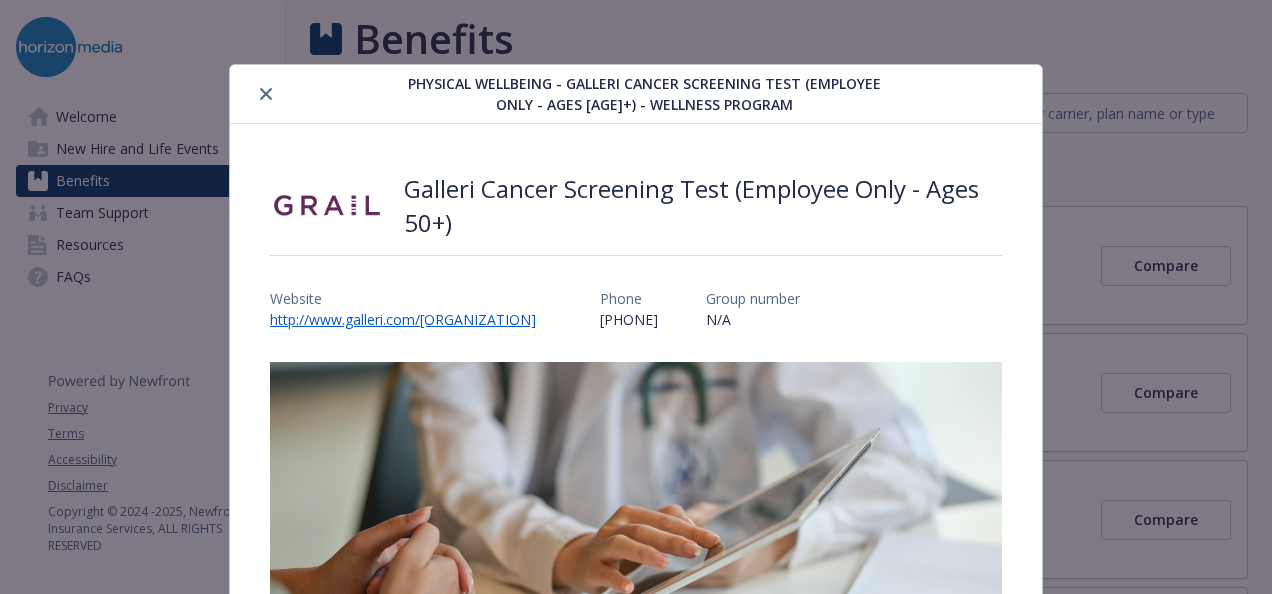 scroll, scrollTop: 4216, scrollLeft: 0, axis: vertical 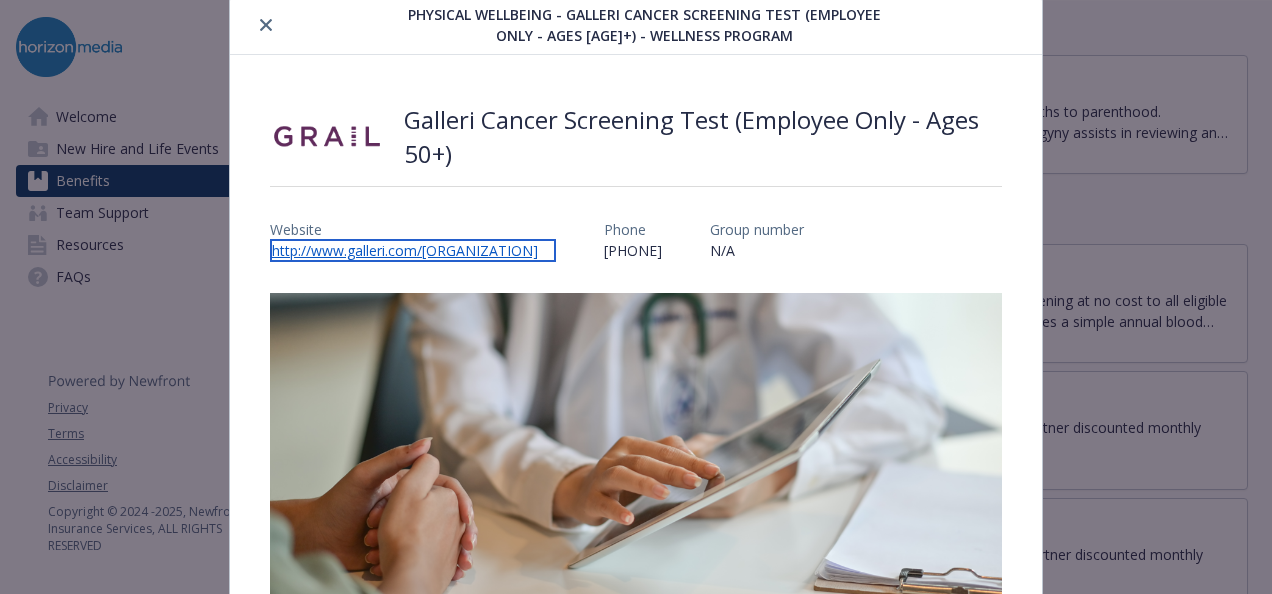 click on "http://www.galleri.com/horizonmedia" at bounding box center (413, 250) 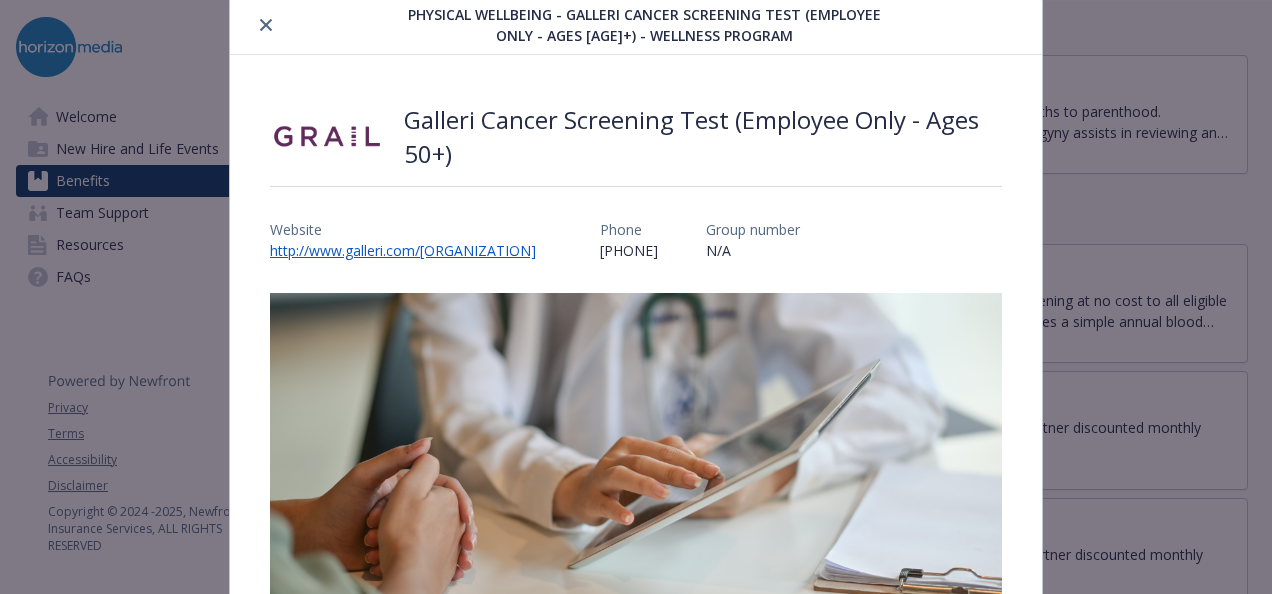 click 